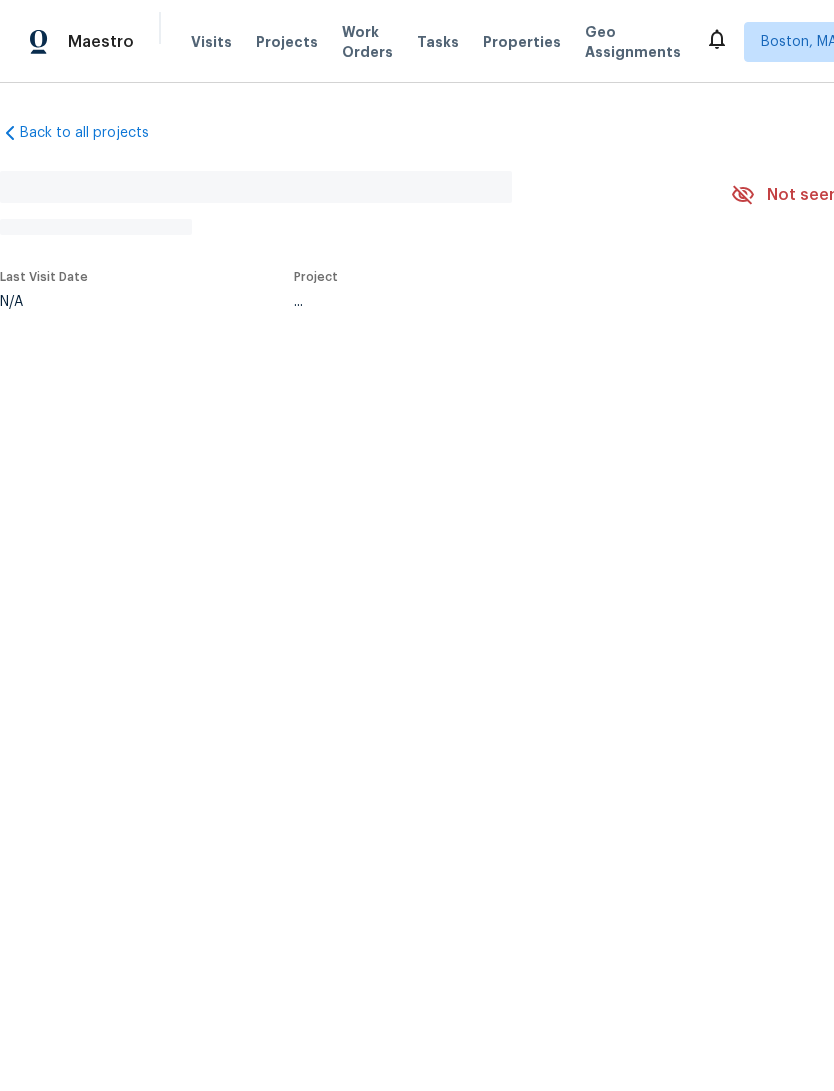scroll, scrollTop: 0, scrollLeft: 0, axis: both 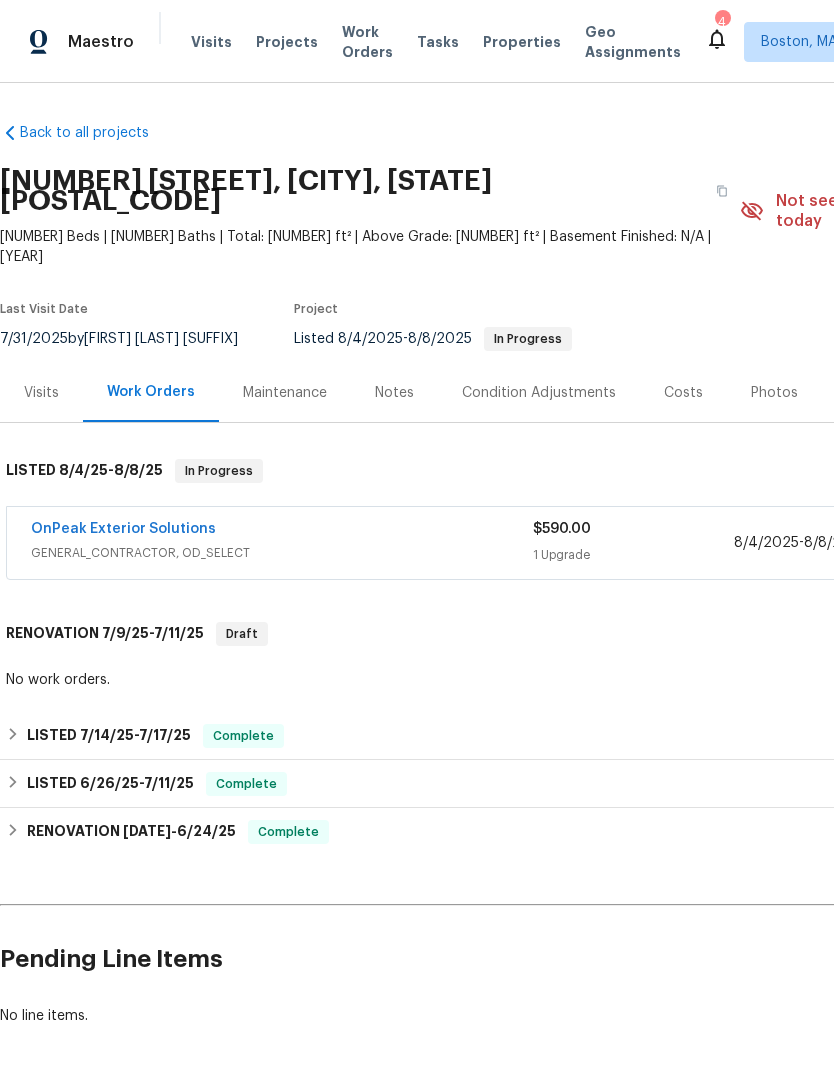 click on "Visits" at bounding box center [41, 393] 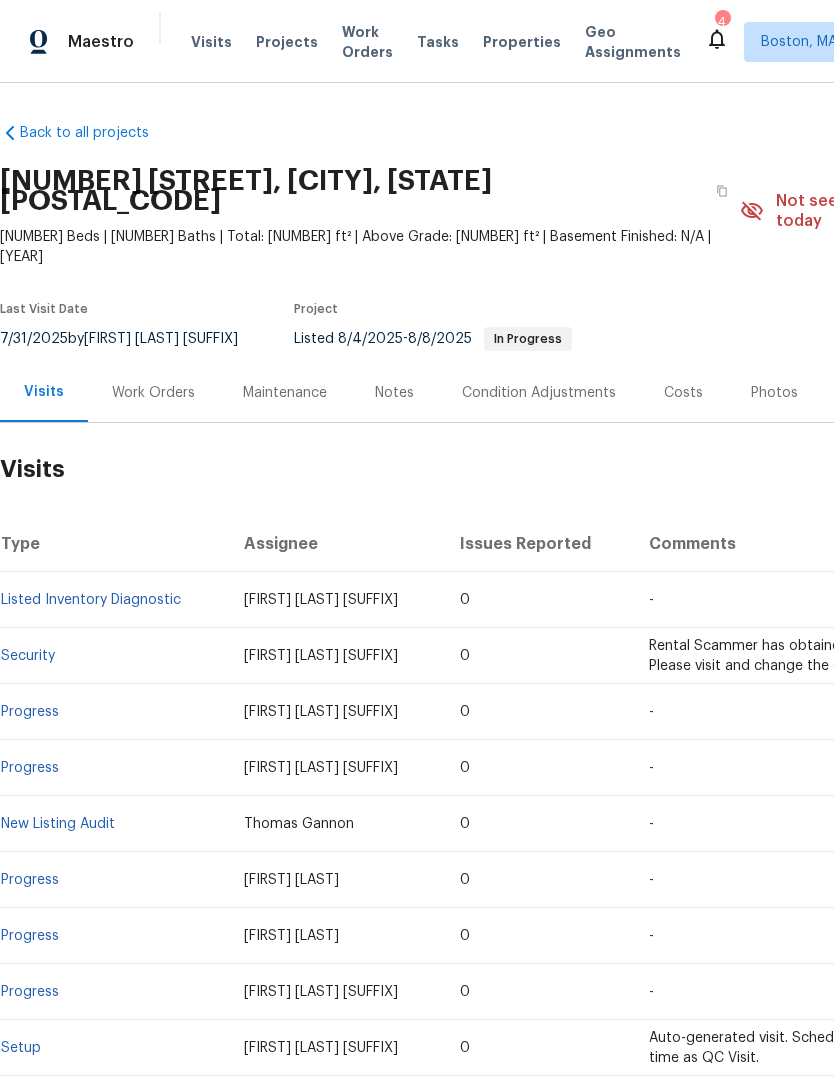 click on "Properties" at bounding box center [522, 42] 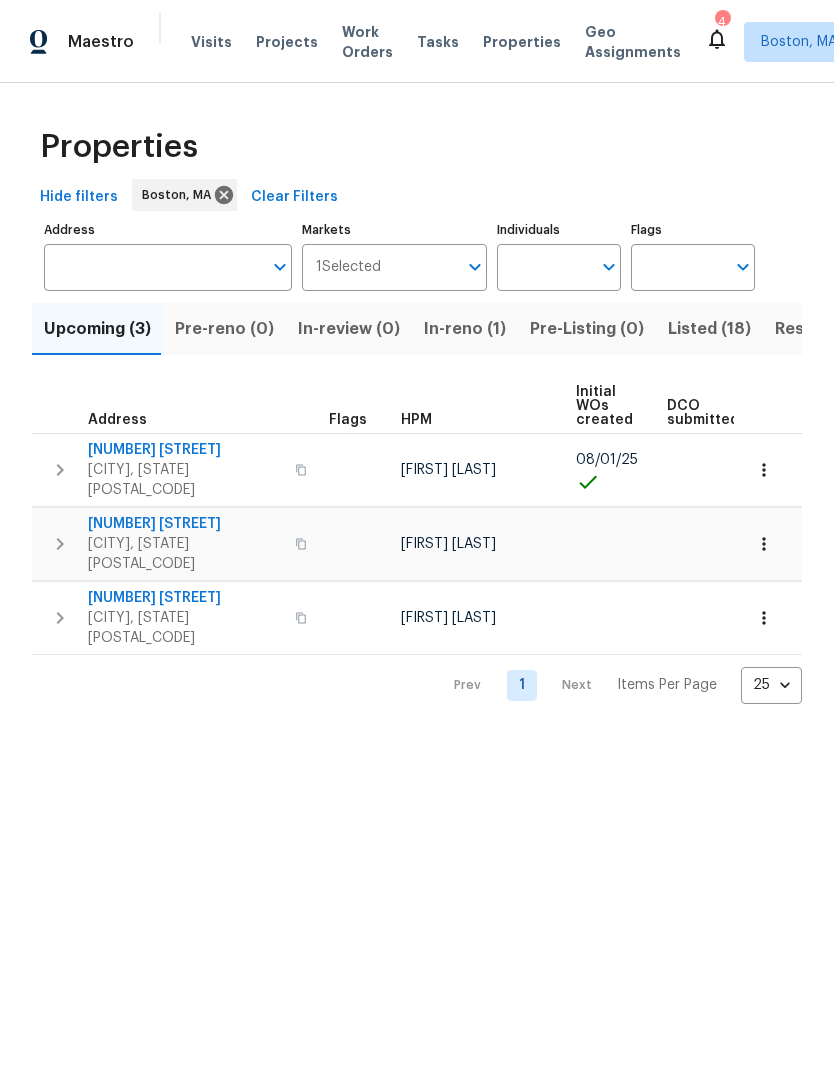 click on "In-reno (1)" at bounding box center [465, 329] 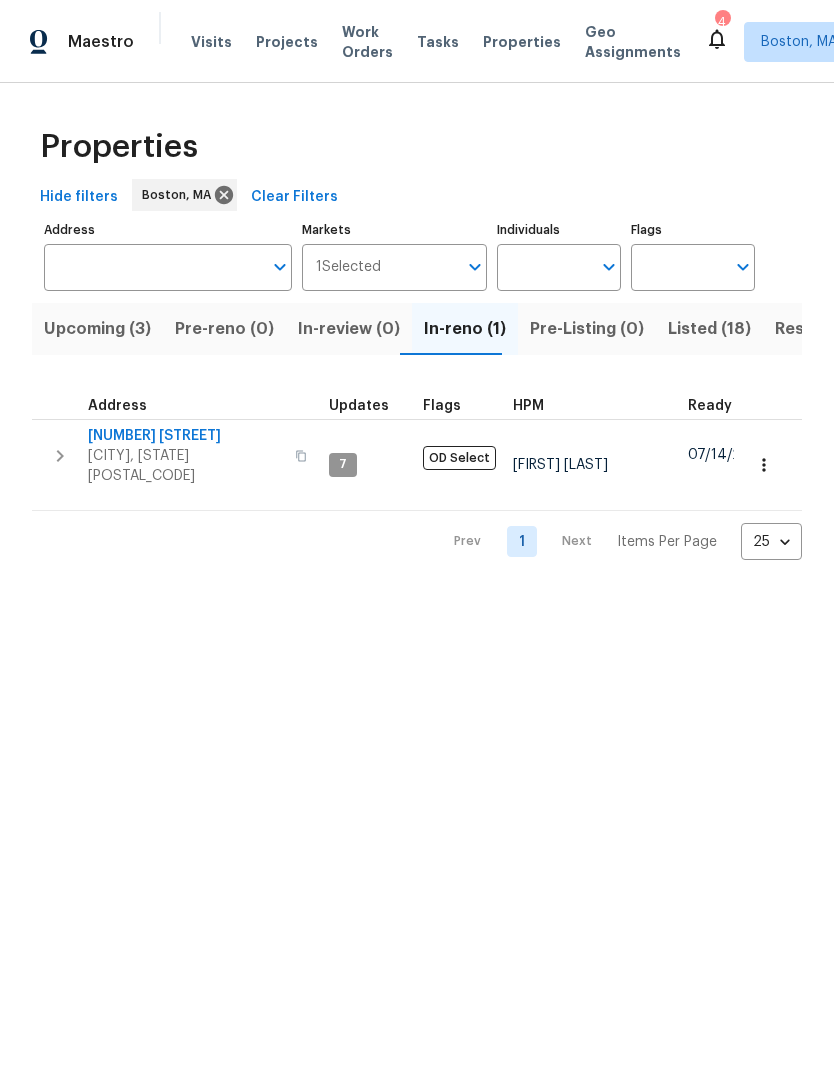 click on "Listed (18)" at bounding box center (709, 329) 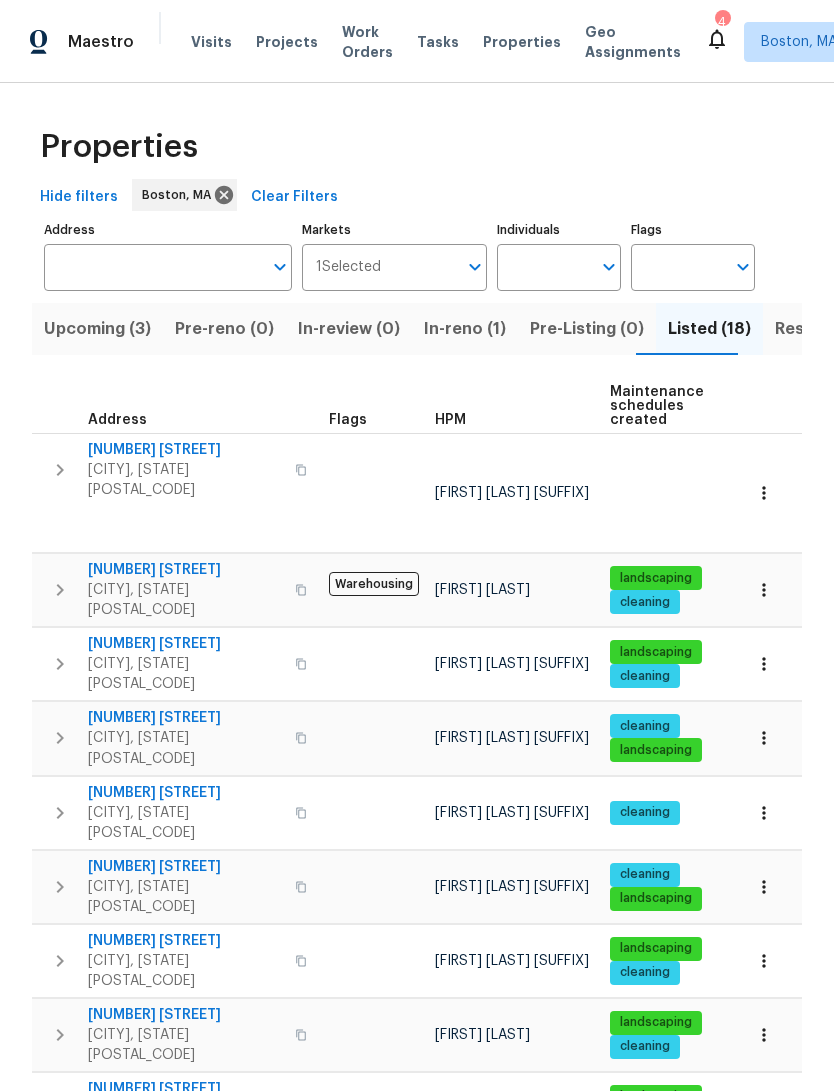 click on "Lynn, MA 01904" at bounding box center (185, 480) 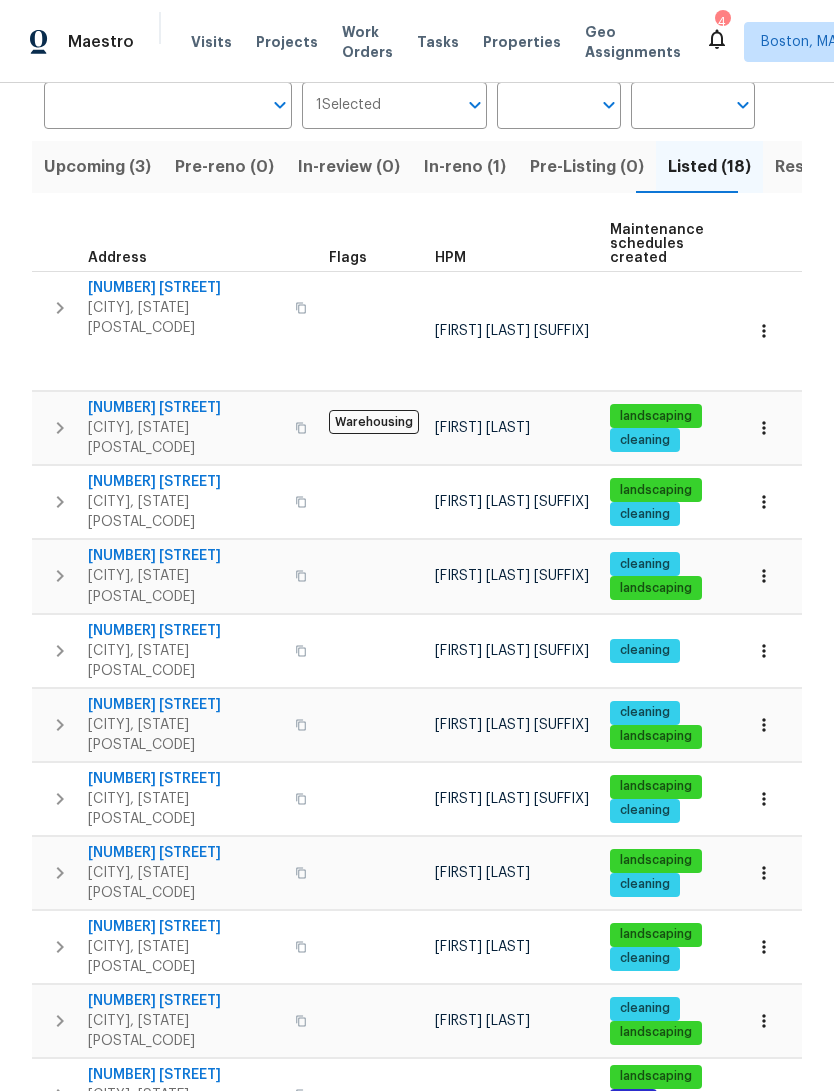 scroll, scrollTop: 178, scrollLeft: 0, axis: vertical 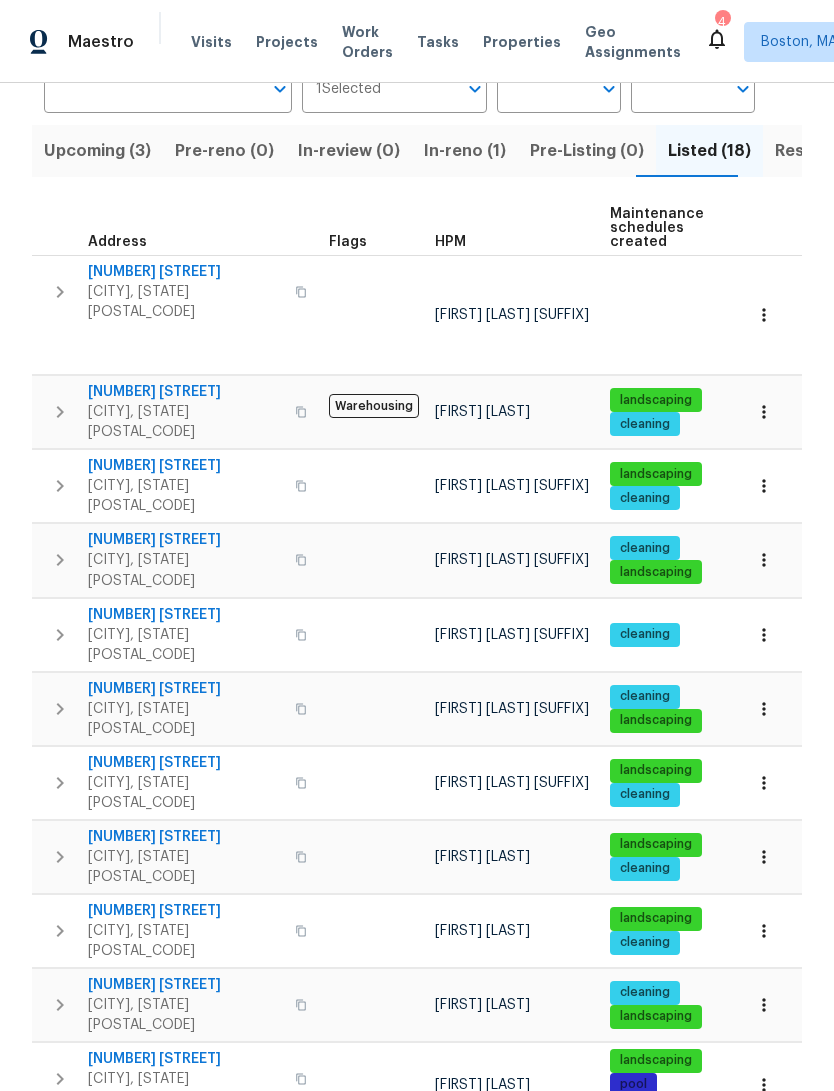 click on "12 Ashby Rd" at bounding box center (185, 689) 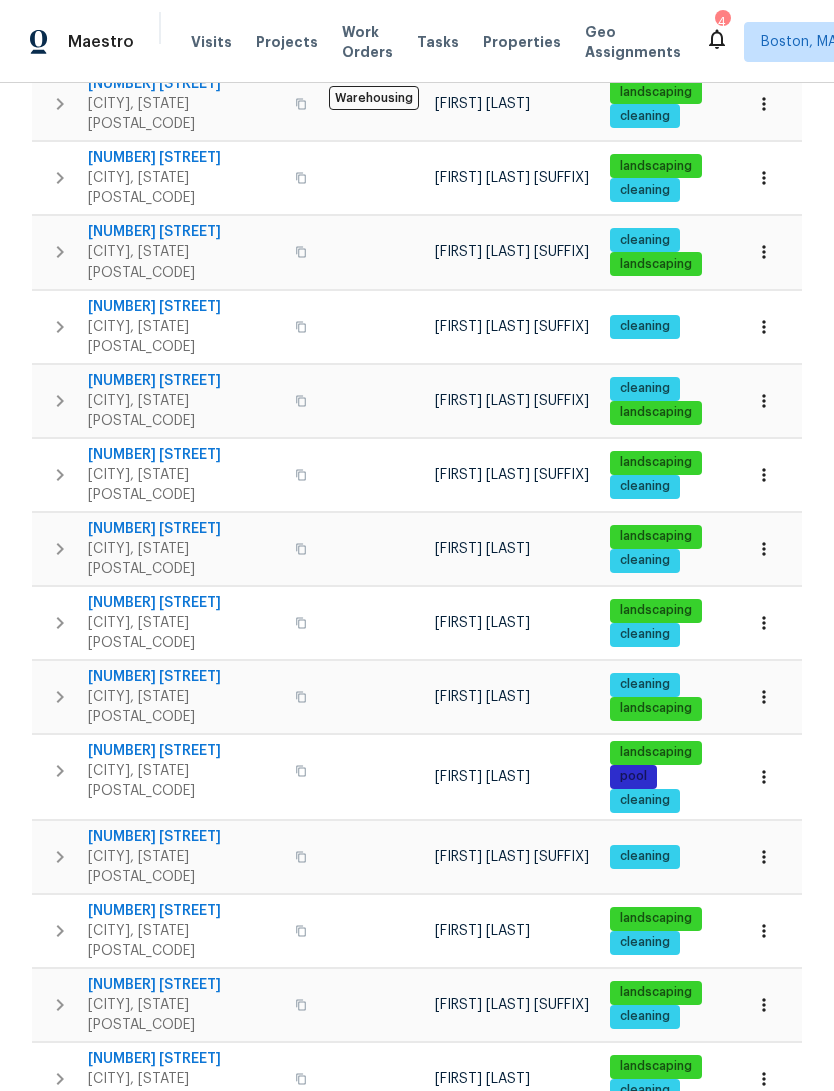 scroll, scrollTop: 485, scrollLeft: 0, axis: vertical 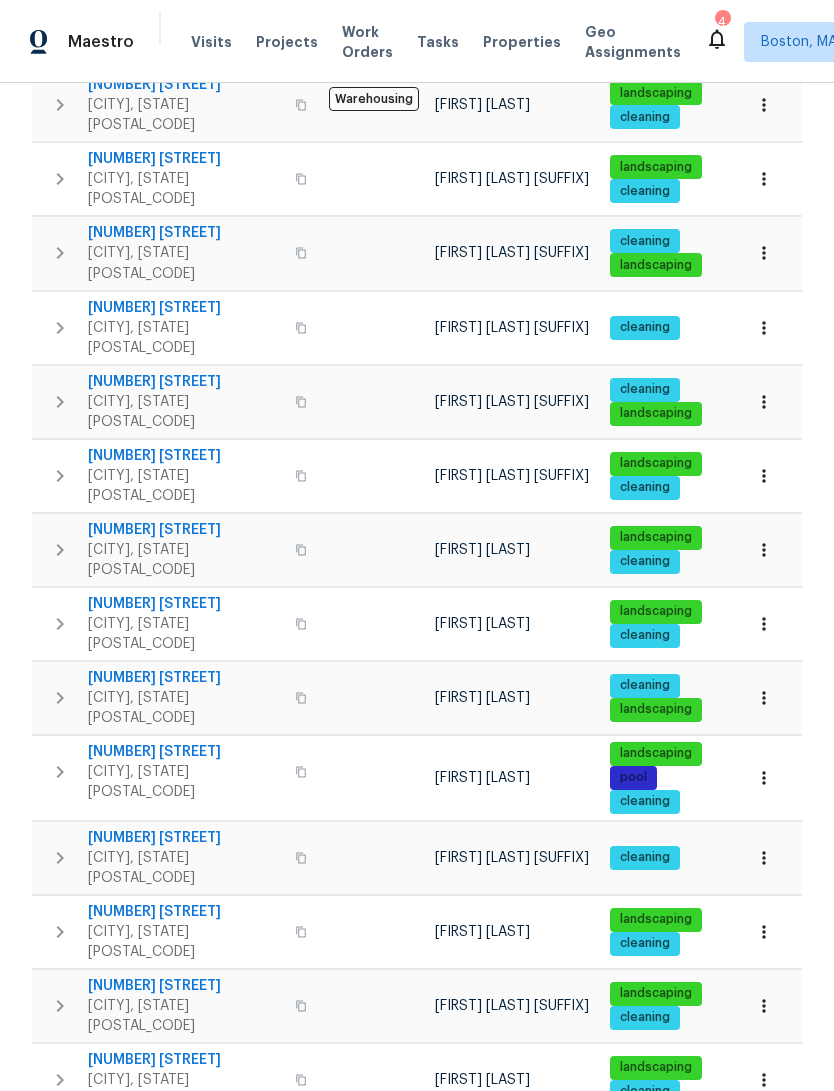 click on "18 Alden Dr" at bounding box center (185, 838) 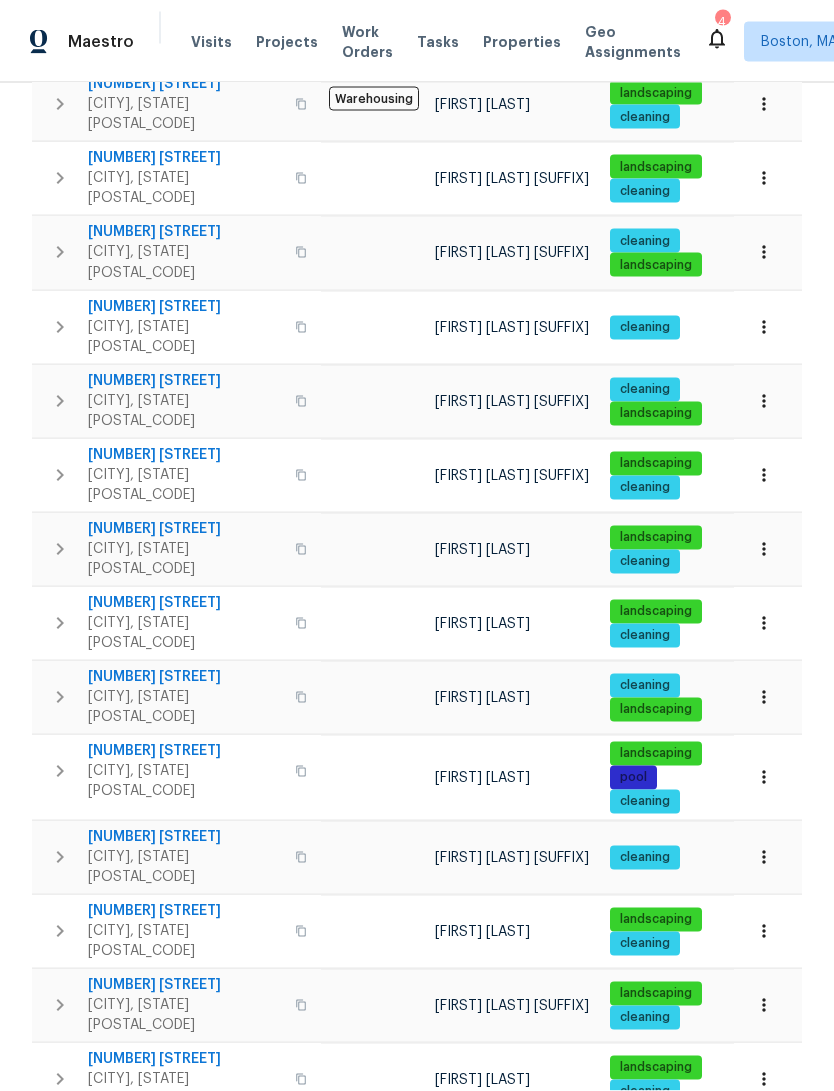 scroll, scrollTop: 75, scrollLeft: 0, axis: vertical 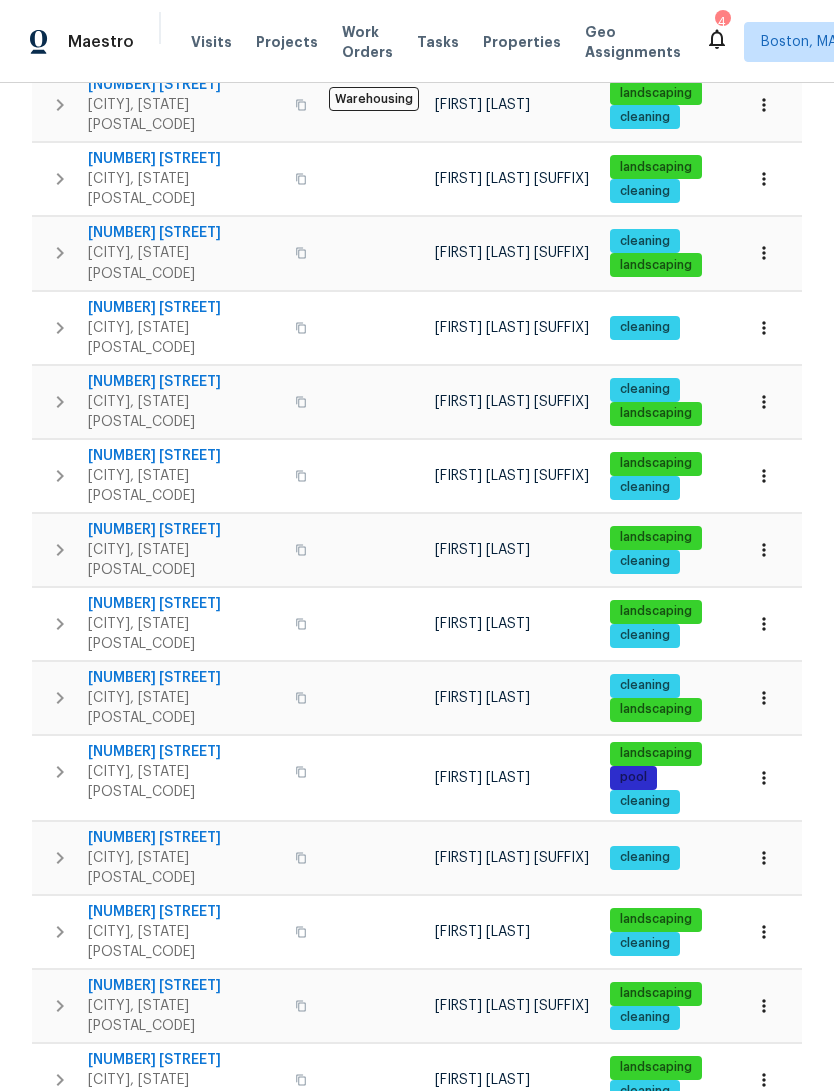 click on "8 Wyman Ave" at bounding box center [185, 1282] 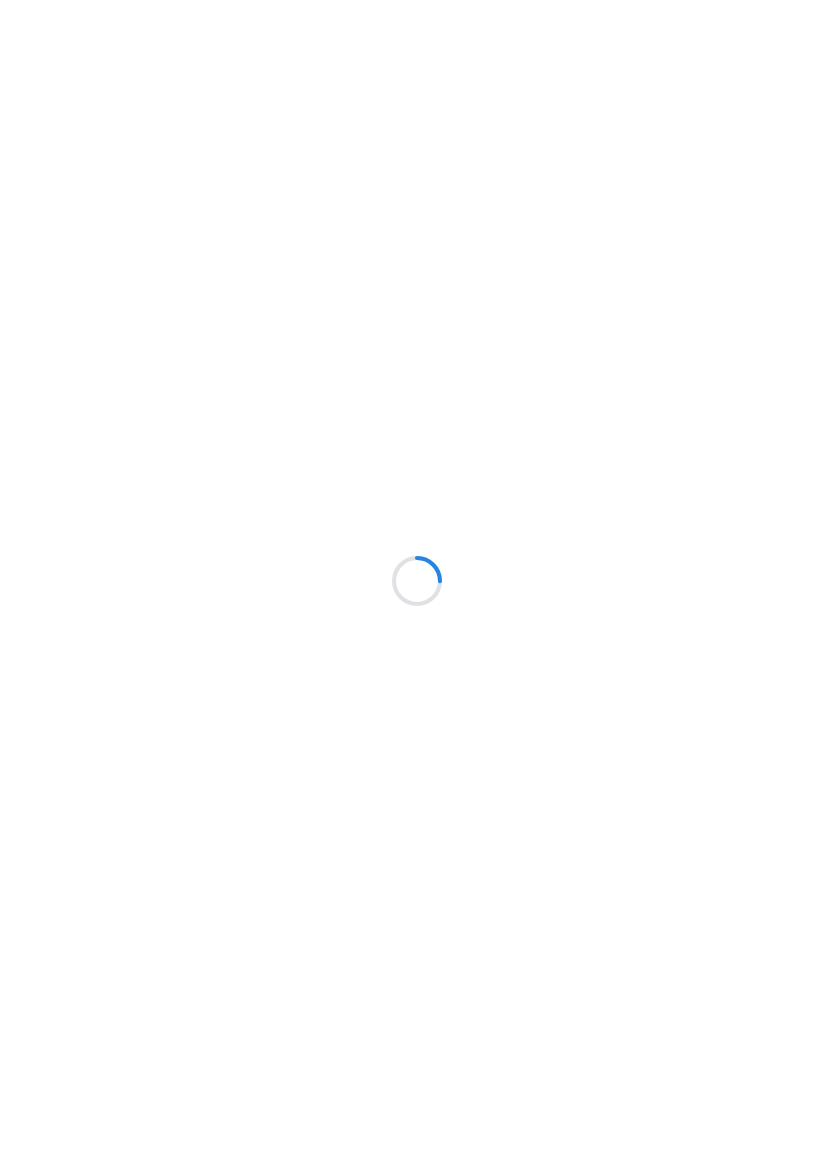 scroll, scrollTop: 0, scrollLeft: 0, axis: both 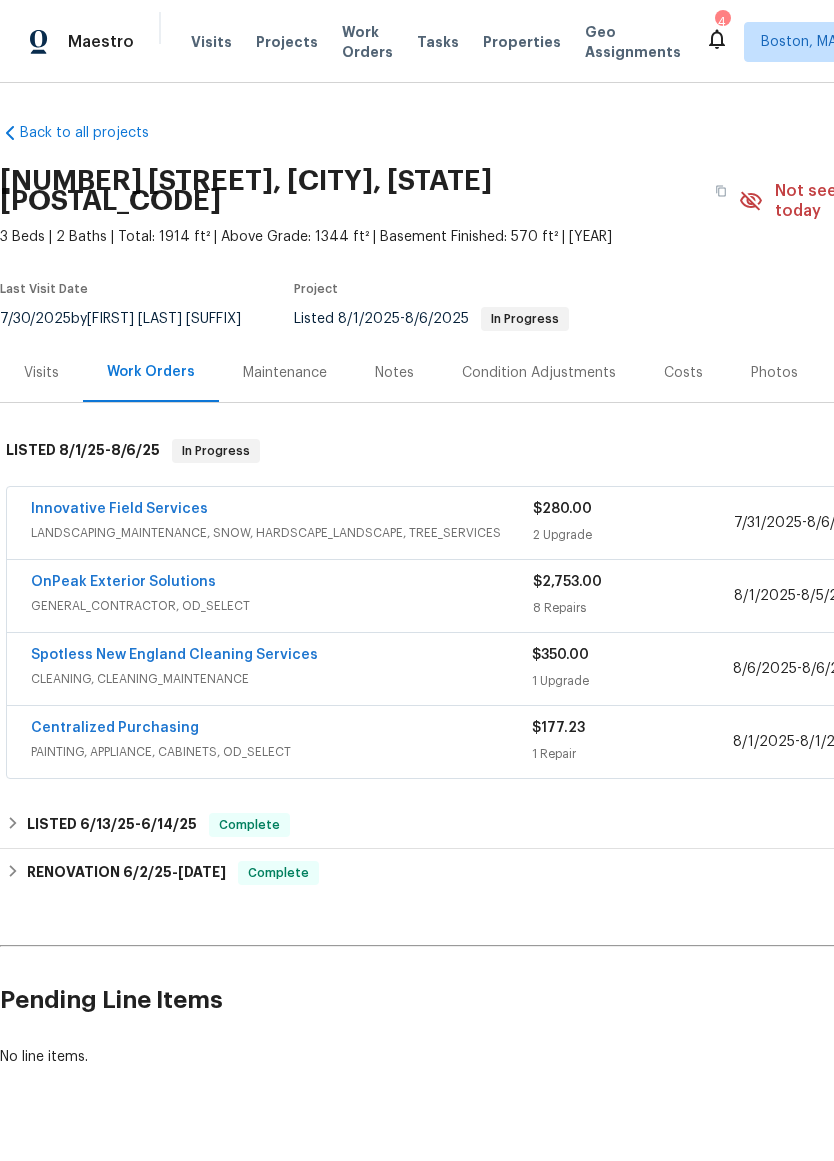 click on "Visits" at bounding box center (41, 373) 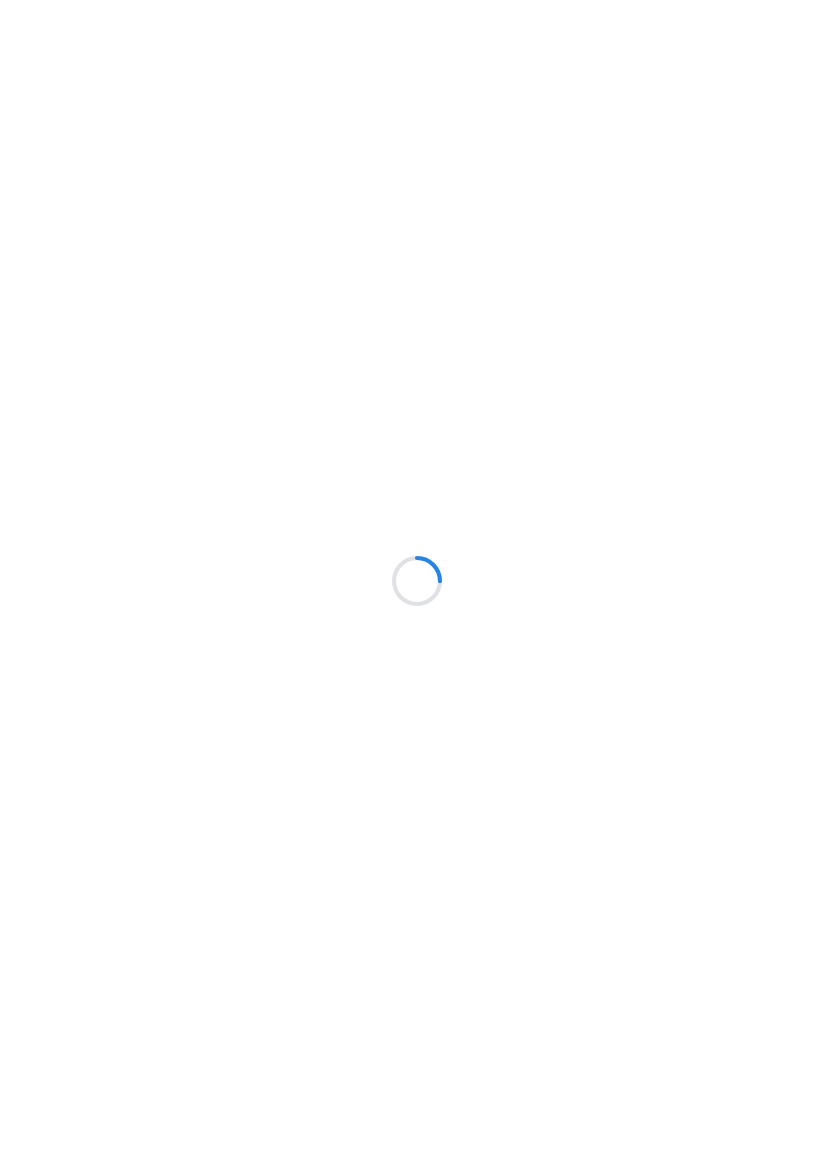 scroll, scrollTop: 0, scrollLeft: 0, axis: both 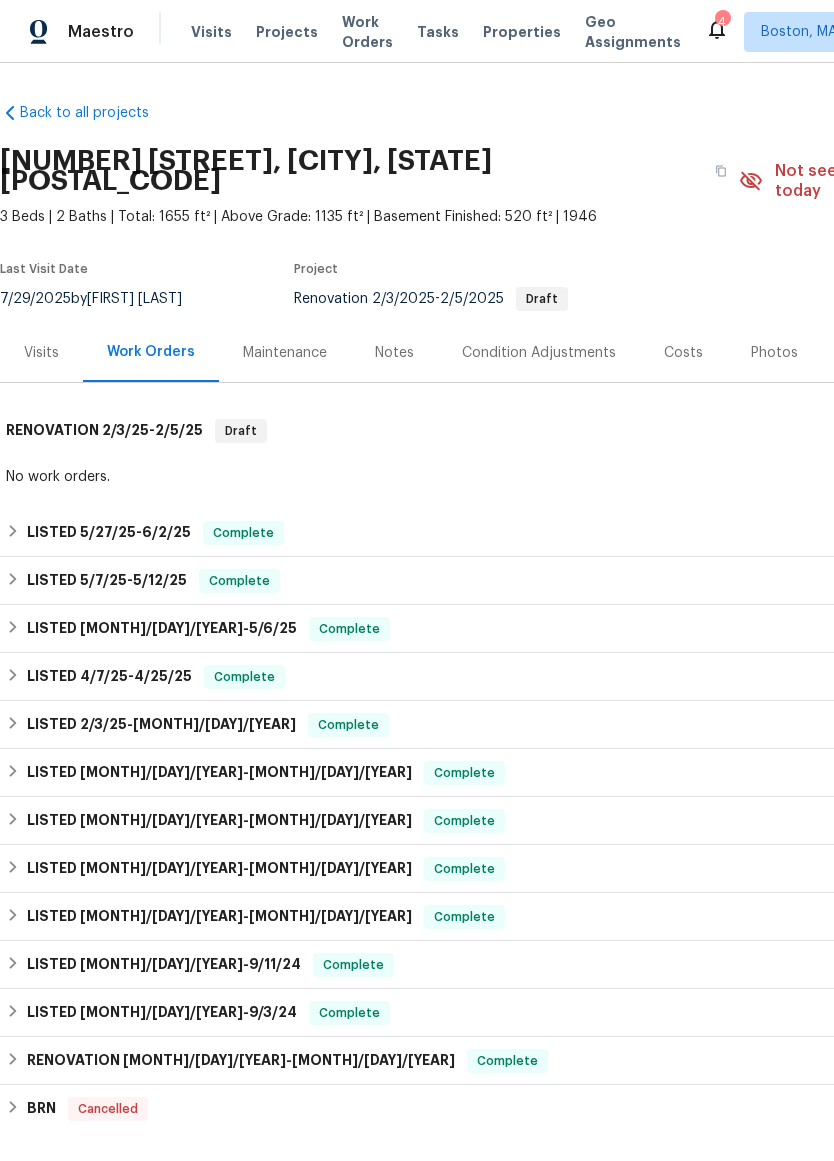 click on "Notes" at bounding box center (394, 353) 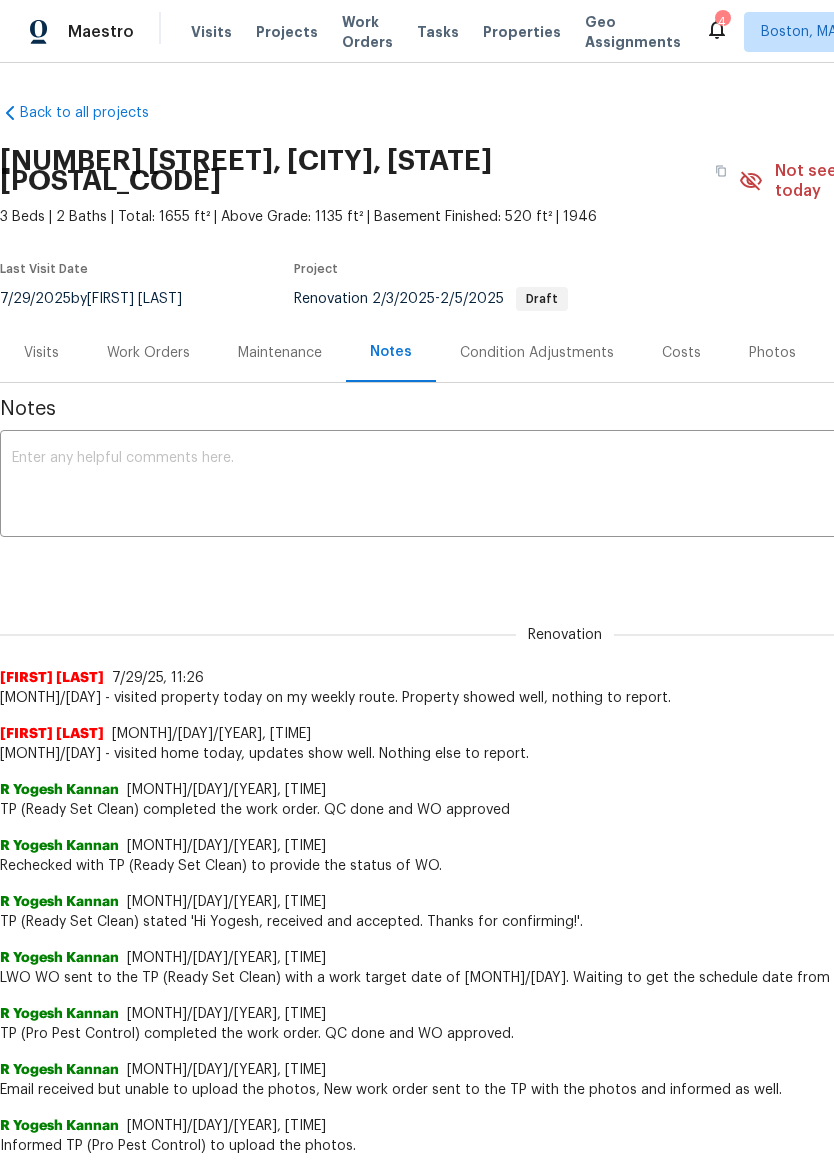 click on "Visits" at bounding box center (41, 352) 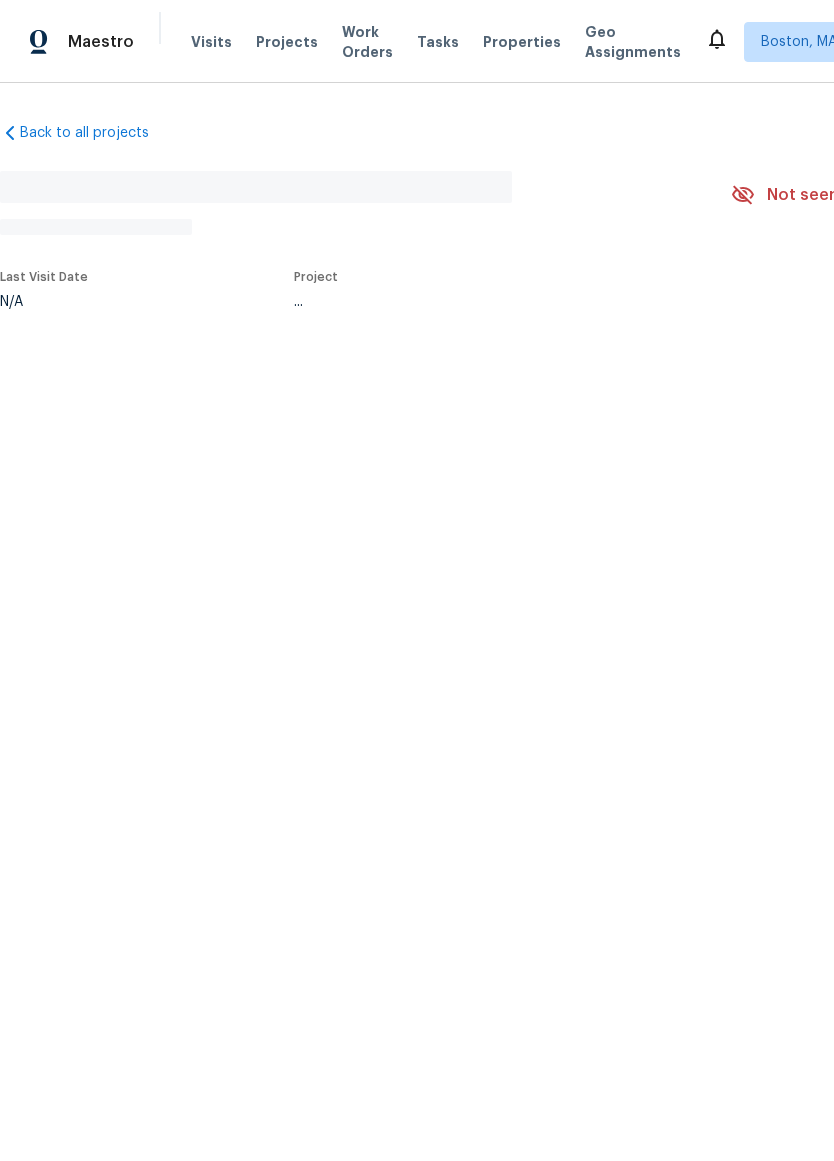 scroll, scrollTop: 0, scrollLeft: 0, axis: both 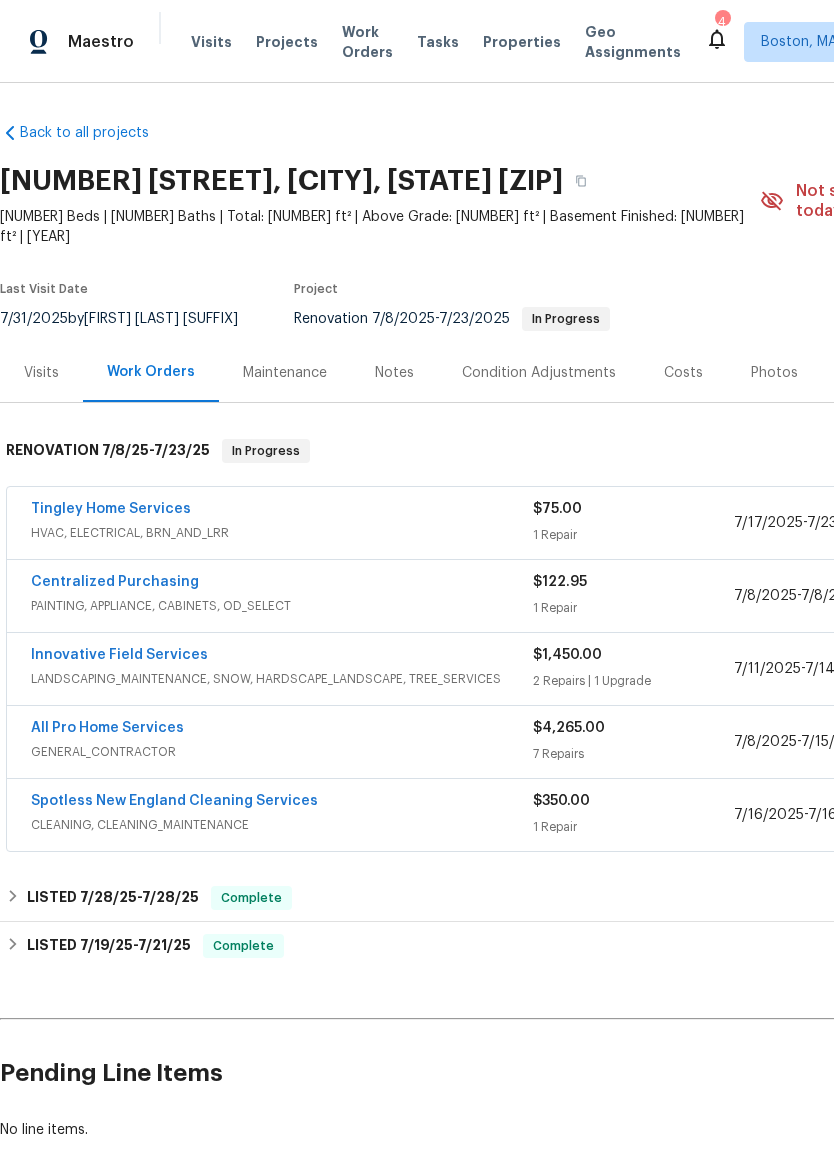 click on "Visits" at bounding box center (41, 373) 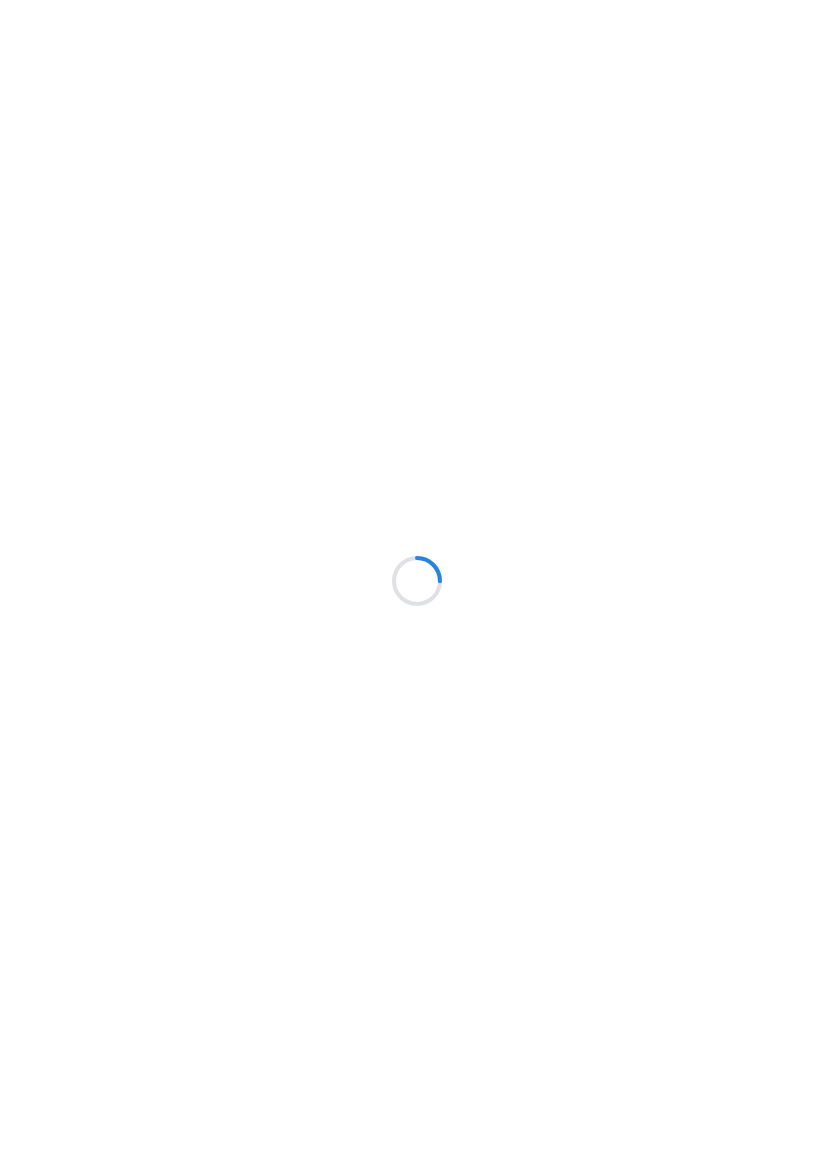 scroll, scrollTop: 0, scrollLeft: 0, axis: both 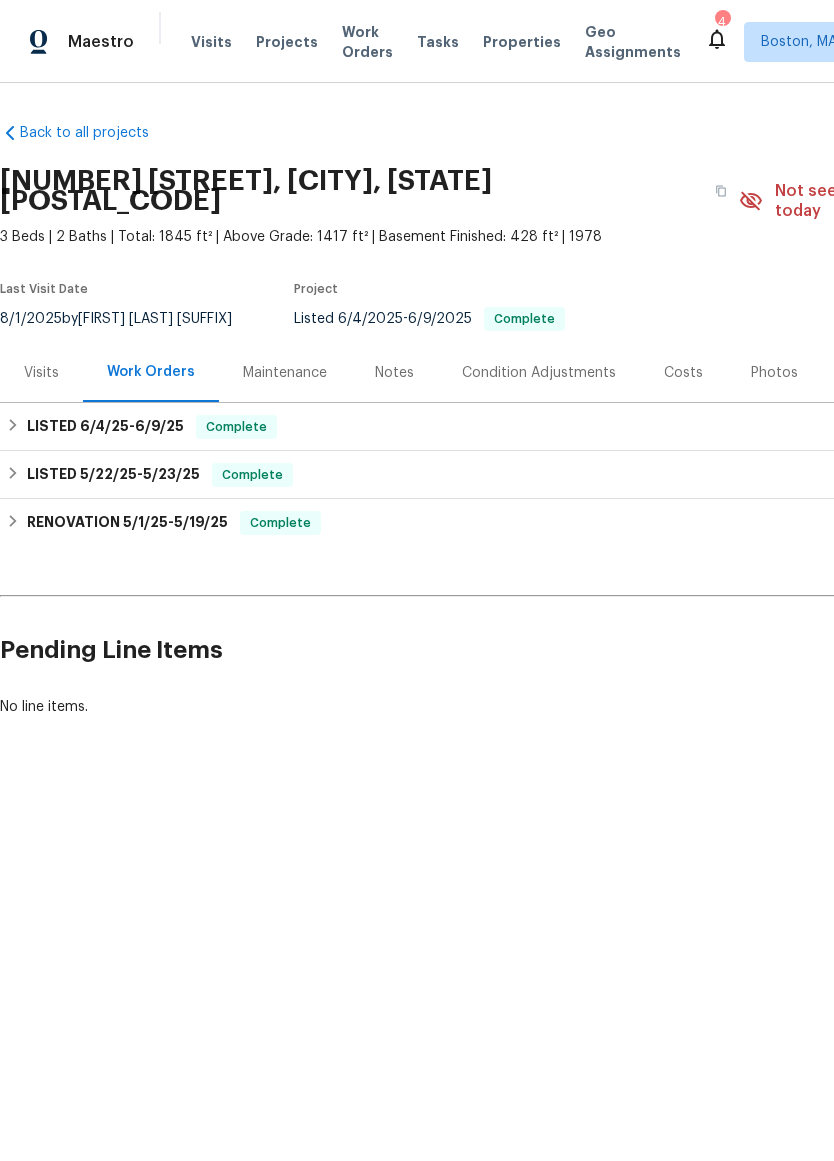 click on "Visits" at bounding box center [41, 372] 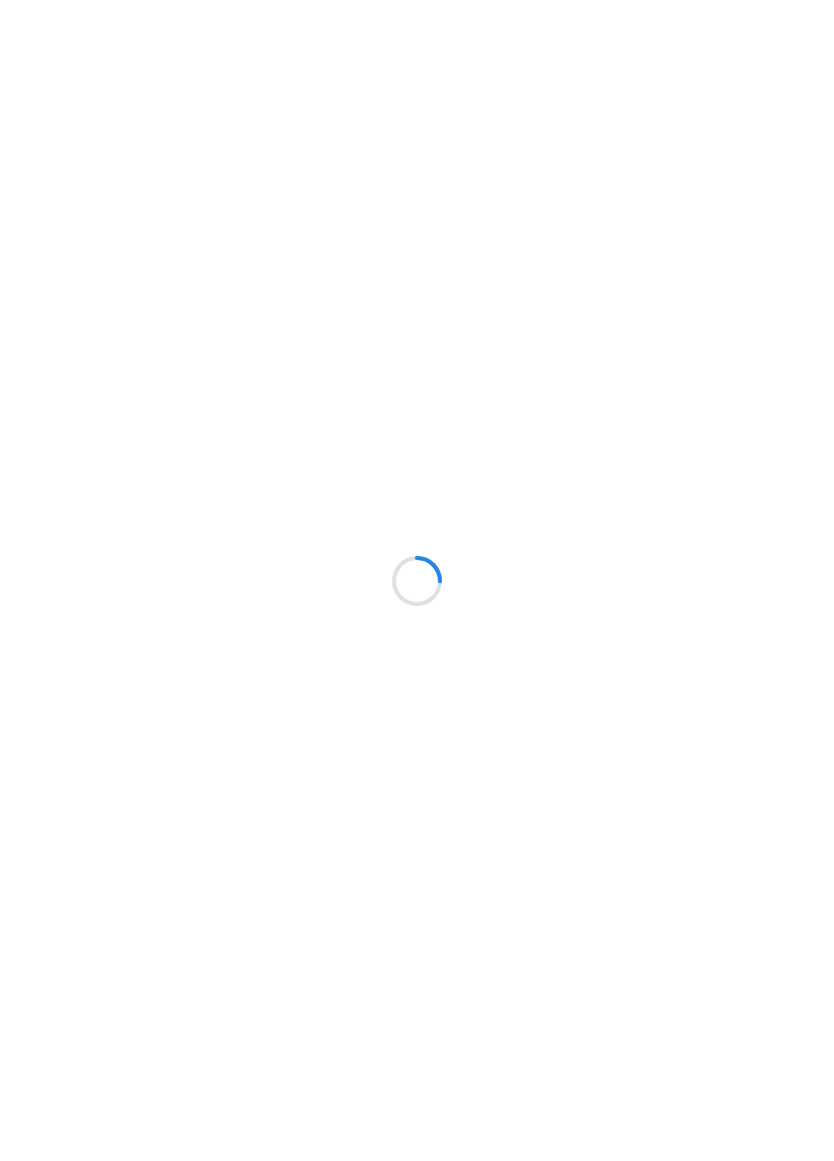 scroll, scrollTop: 0, scrollLeft: 0, axis: both 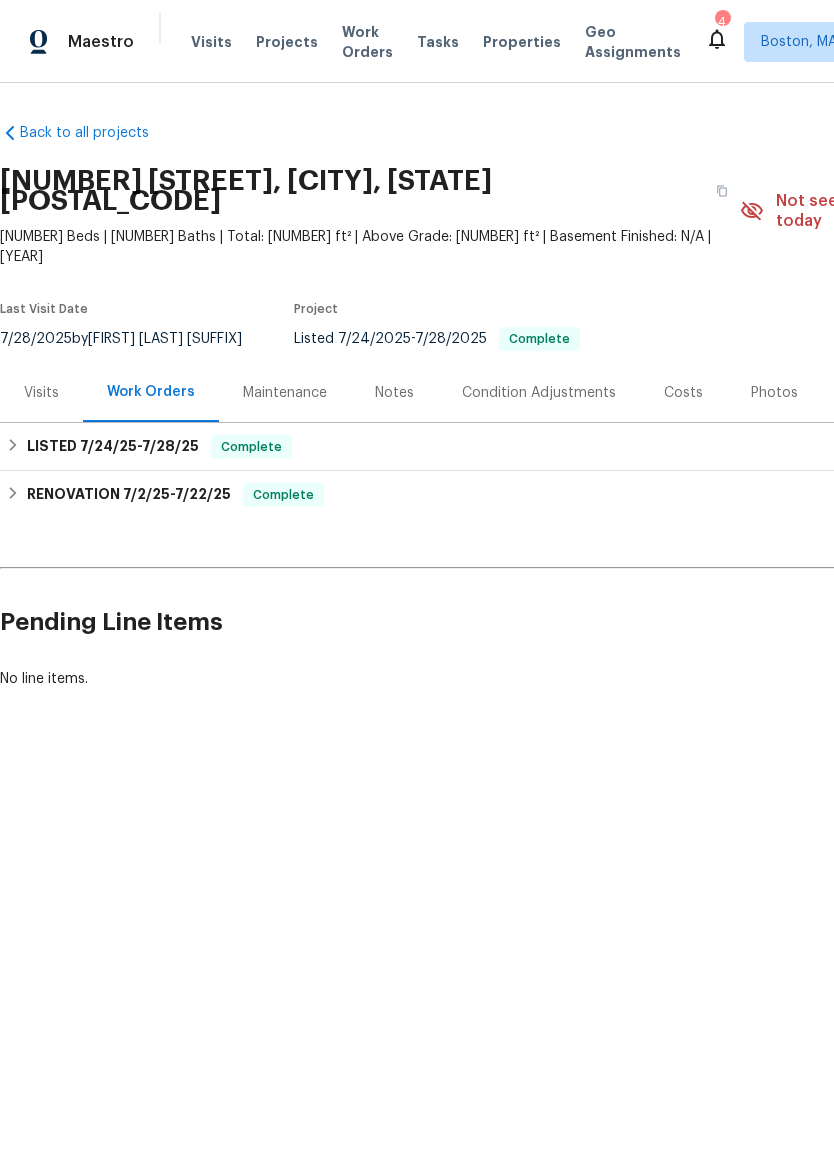 click on "Notes" at bounding box center (394, 393) 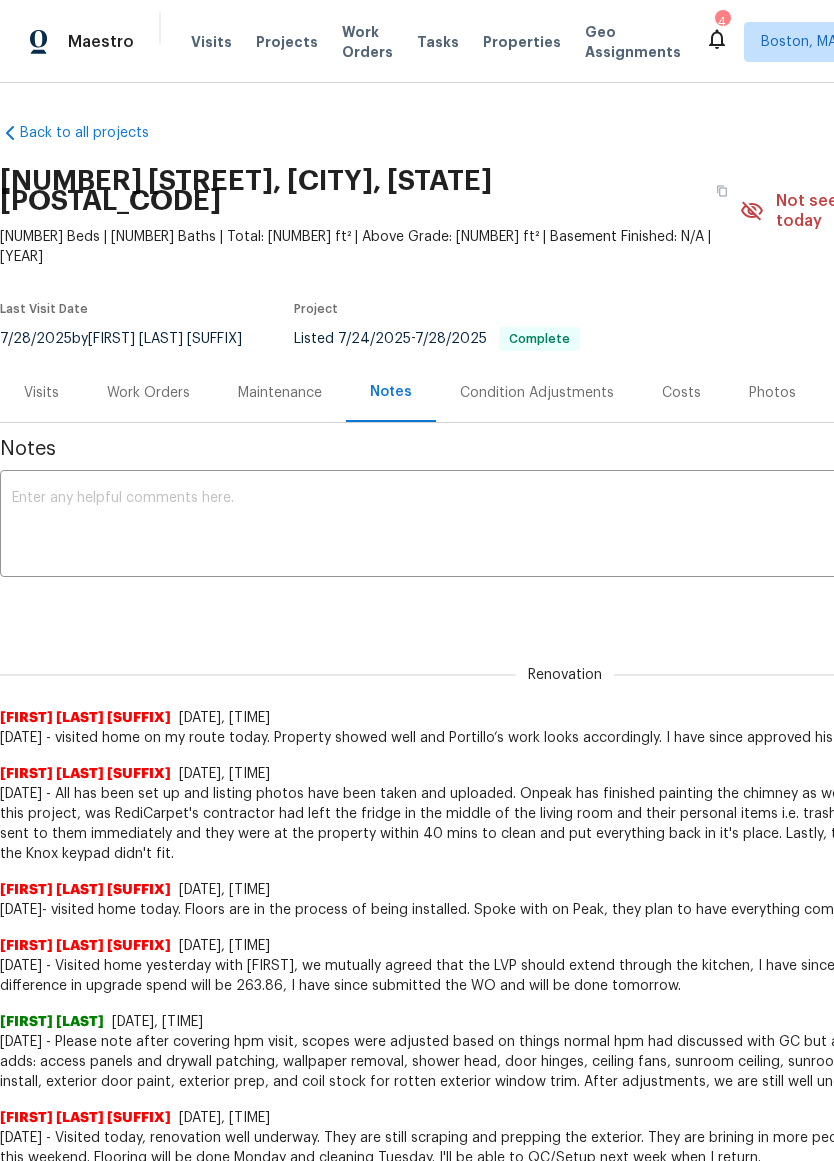 click on "Visits" at bounding box center [41, 392] 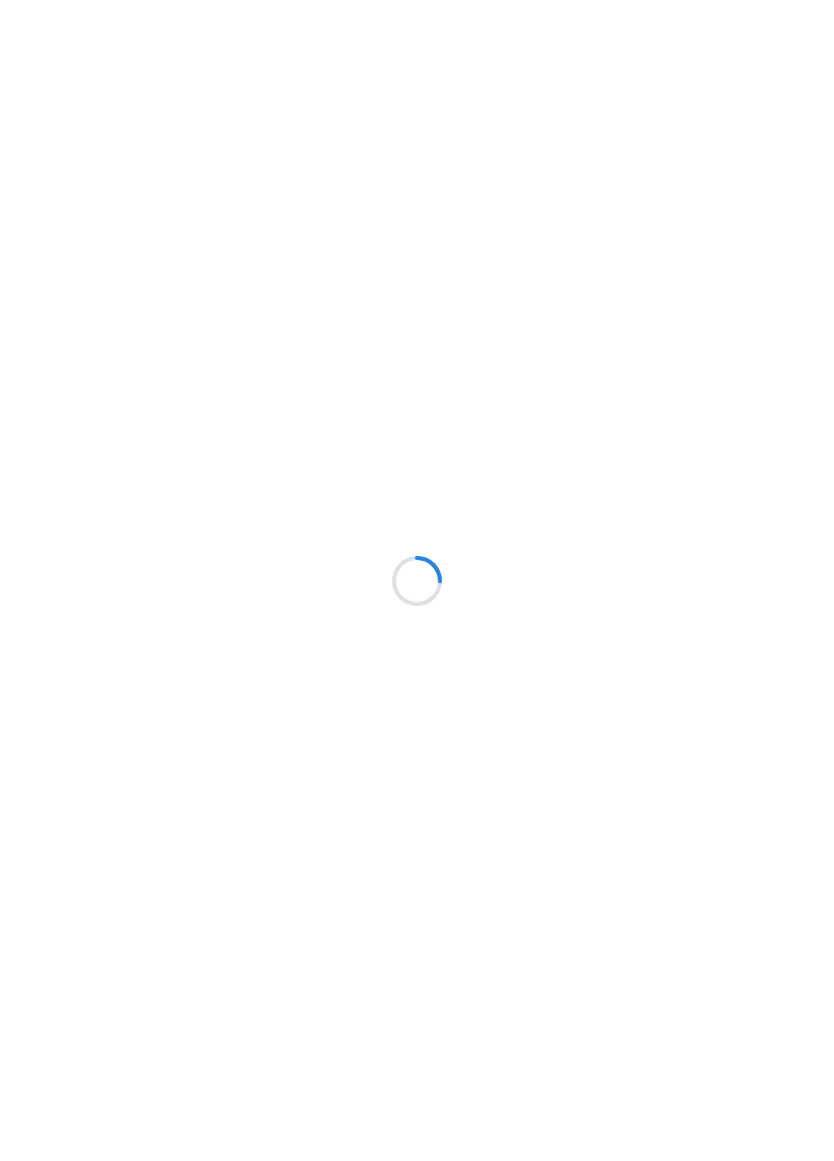 scroll, scrollTop: 0, scrollLeft: 0, axis: both 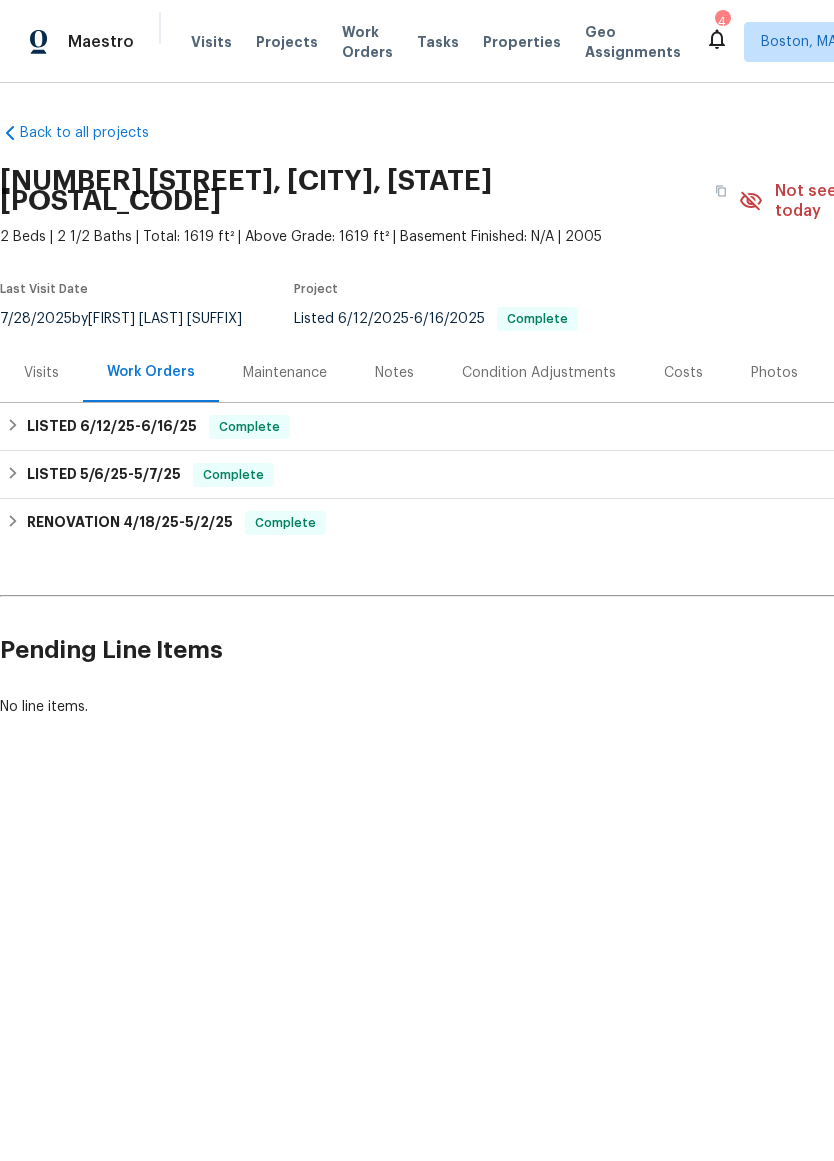 click on "Visits" at bounding box center [41, 372] 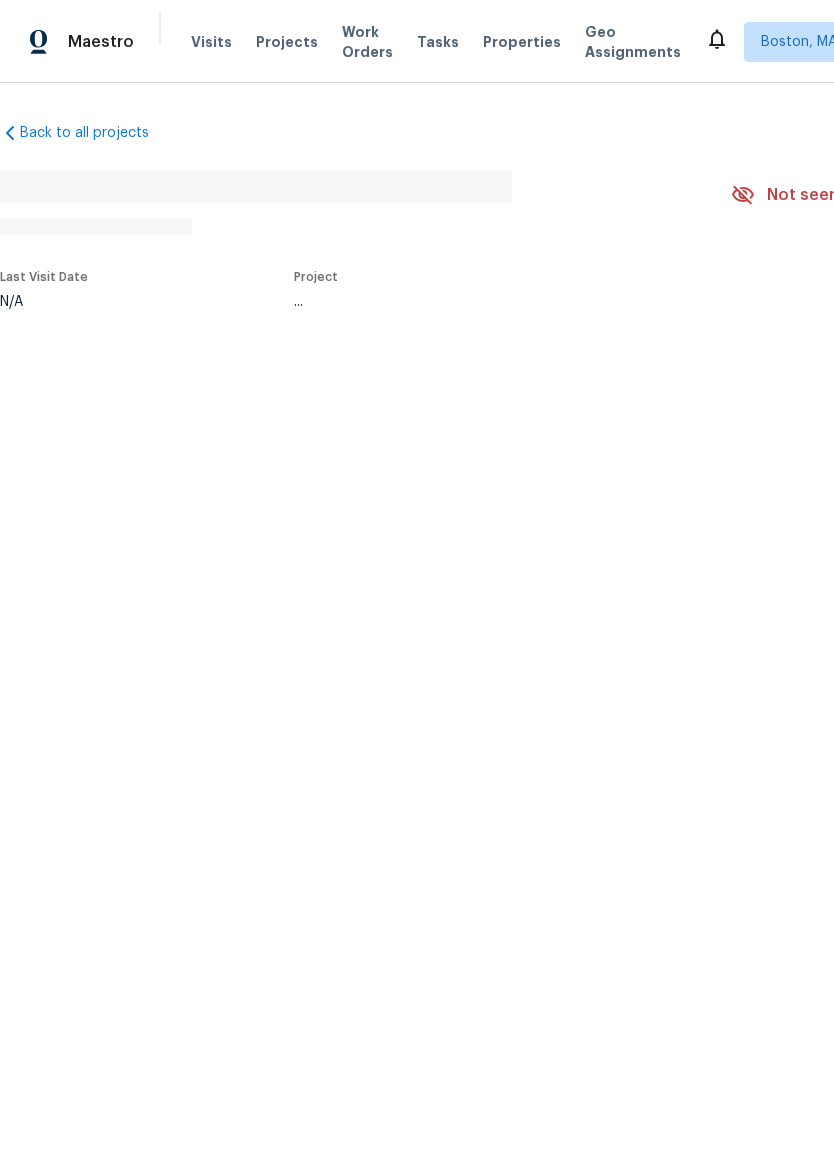 scroll, scrollTop: 0, scrollLeft: 0, axis: both 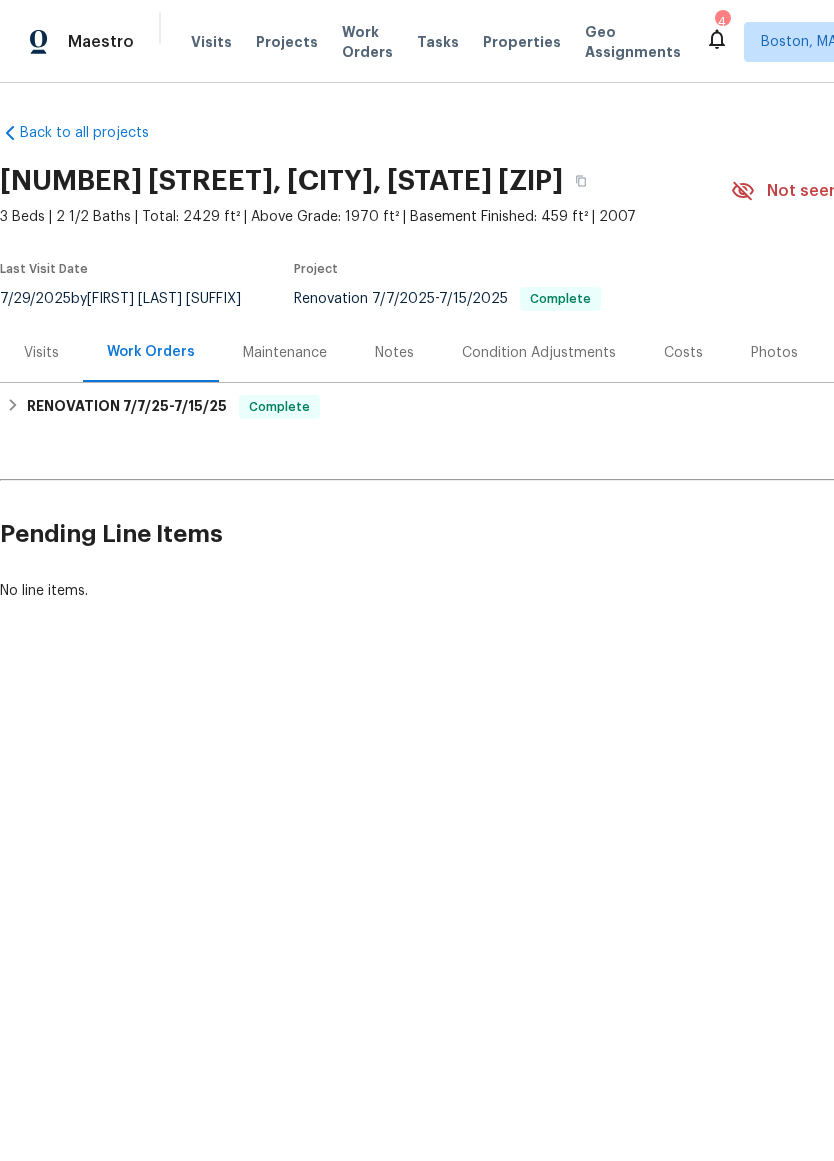 click on "Visits" at bounding box center (41, 353) 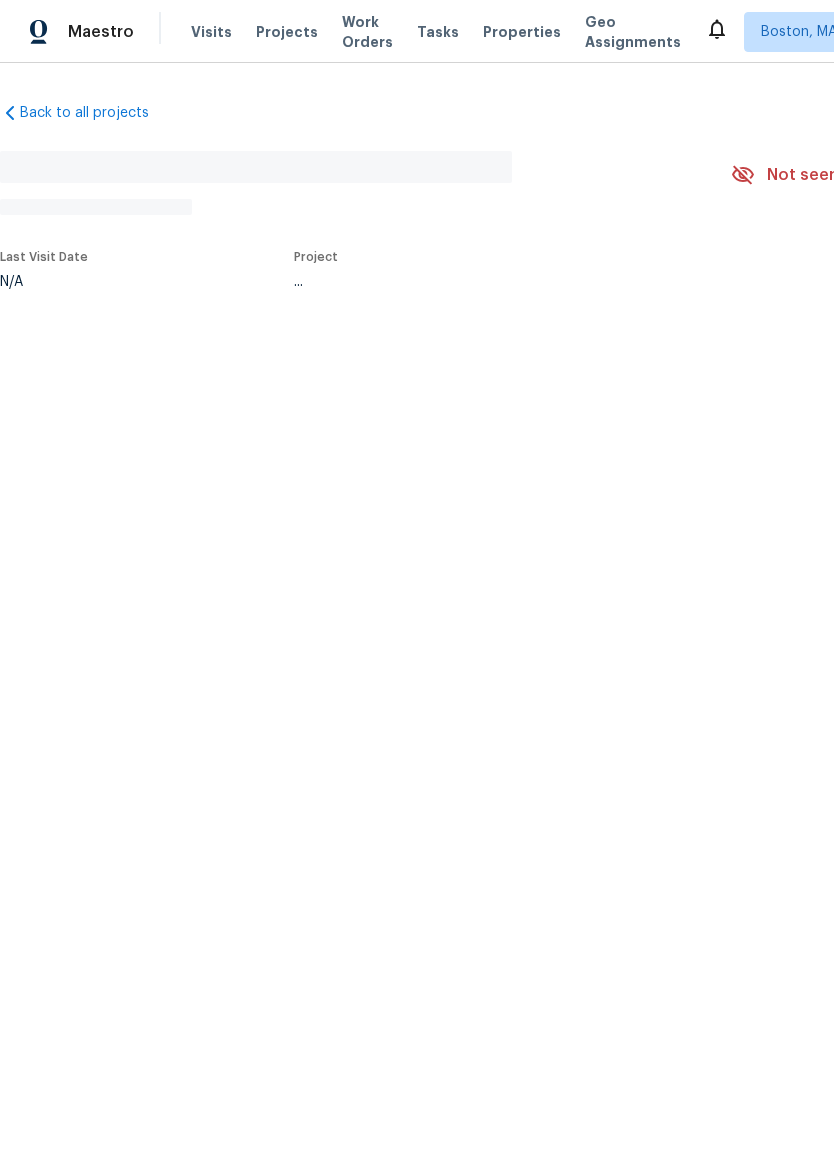 scroll, scrollTop: 0, scrollLeft: 0, axis: both 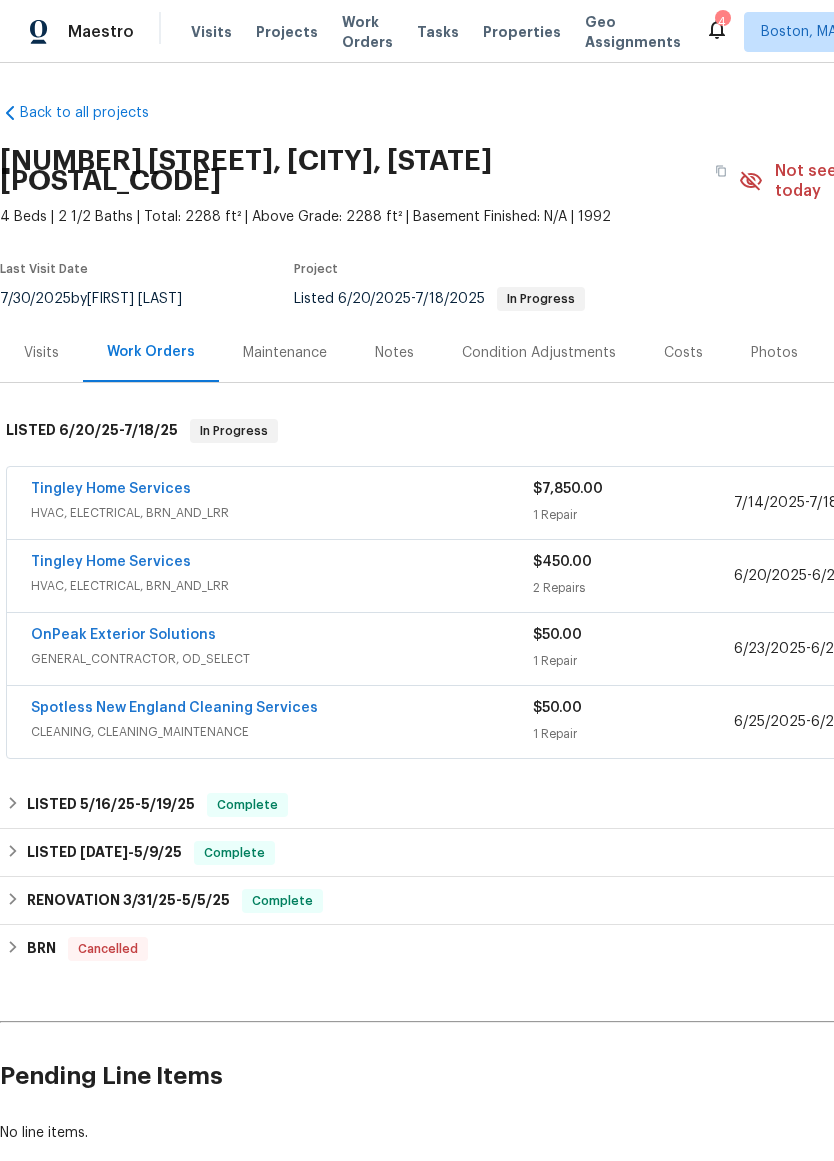 click on "Notes" at bounding box center [394, 353] 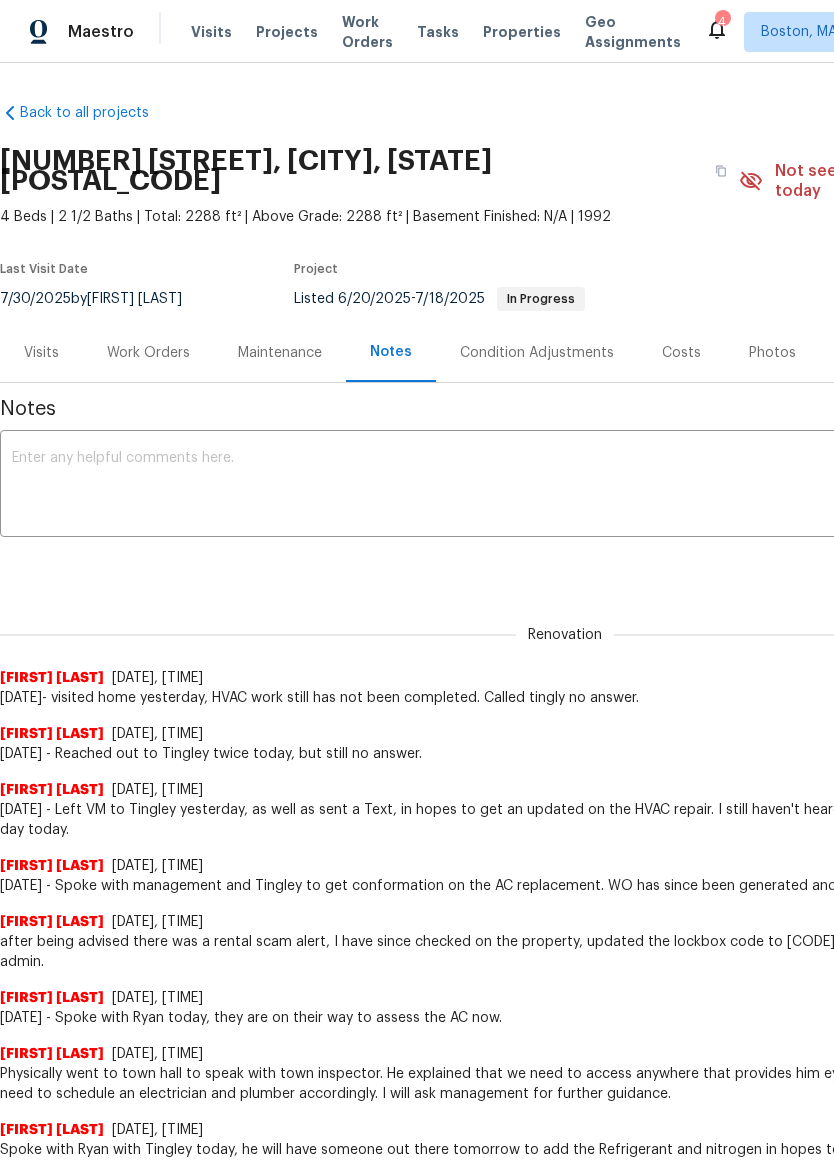 scroll, scrollTop: 0, scrollLeft: 0, axis: both 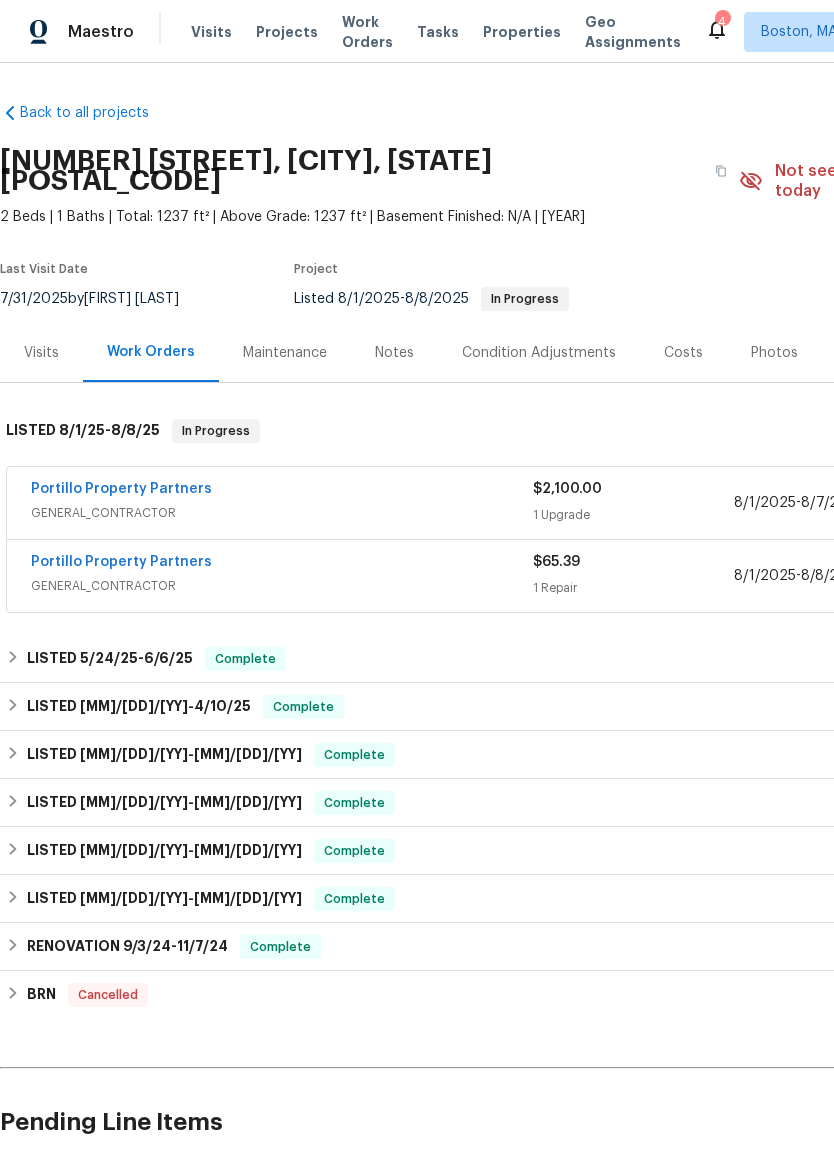 click on "Visits" at bounding box center [41, 352] 